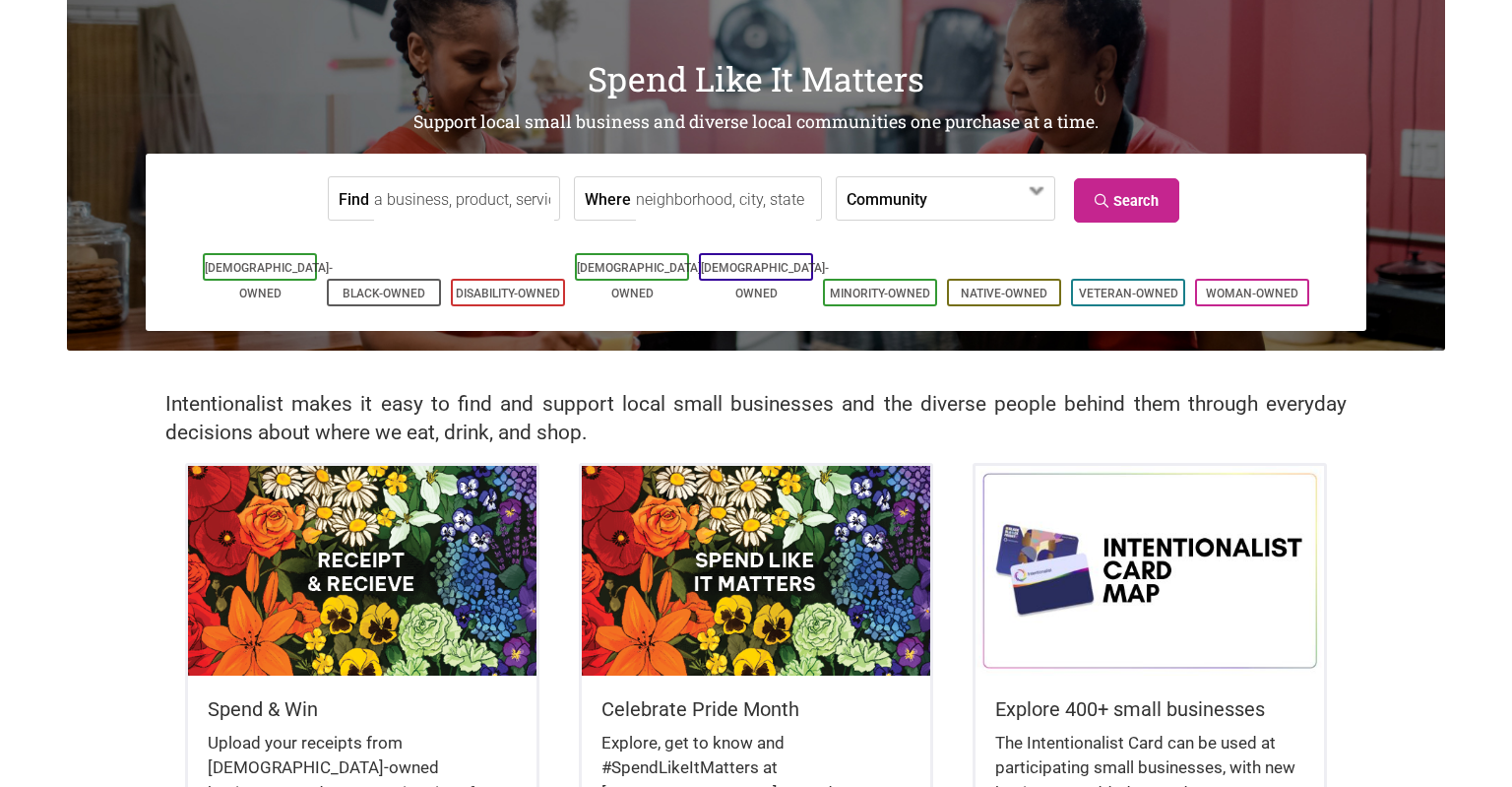 scroll, scrollTop: 0, scrollLeft: 0, axis: both 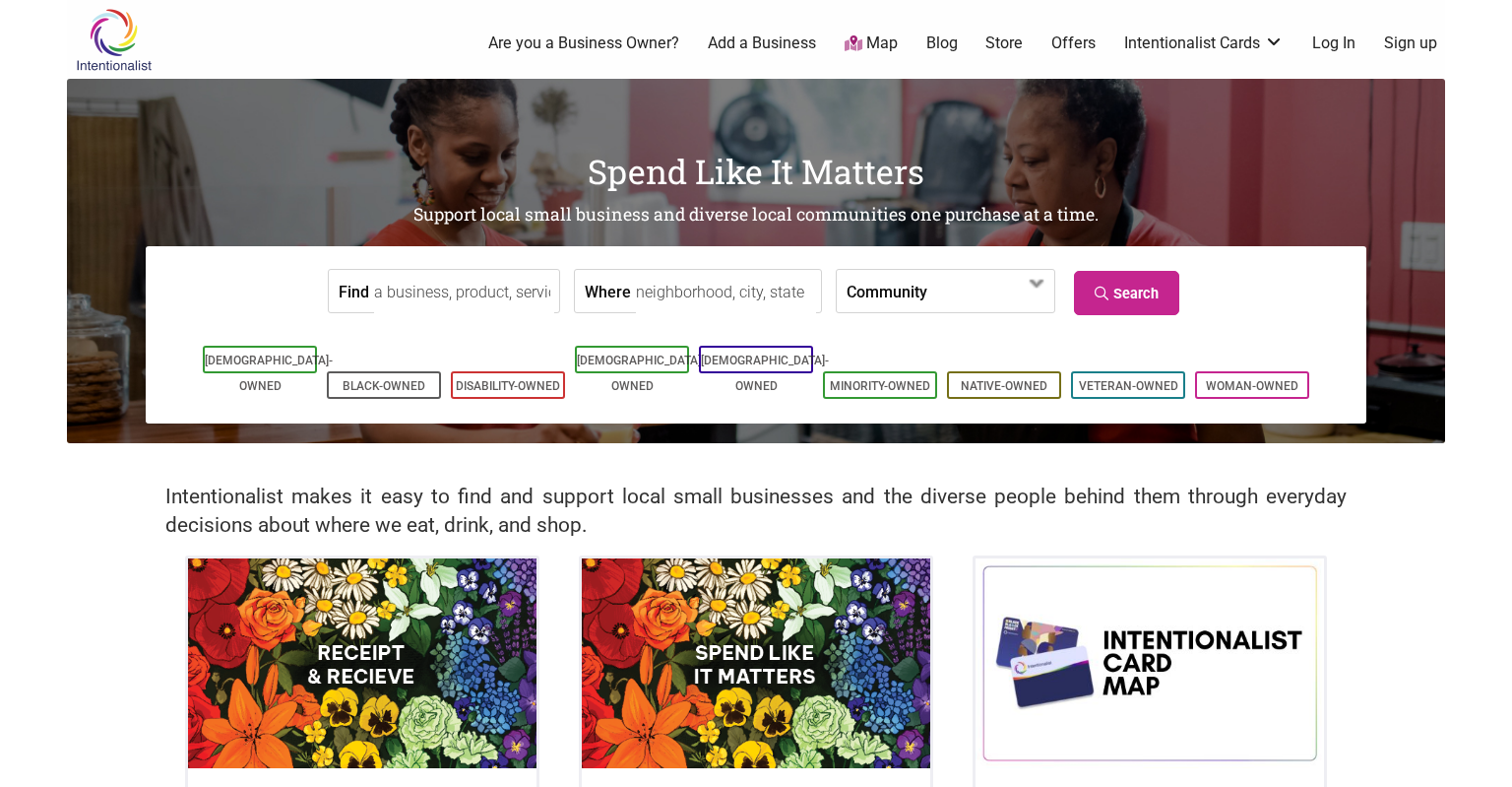 click on "Find" at bounding box center (464, 292) 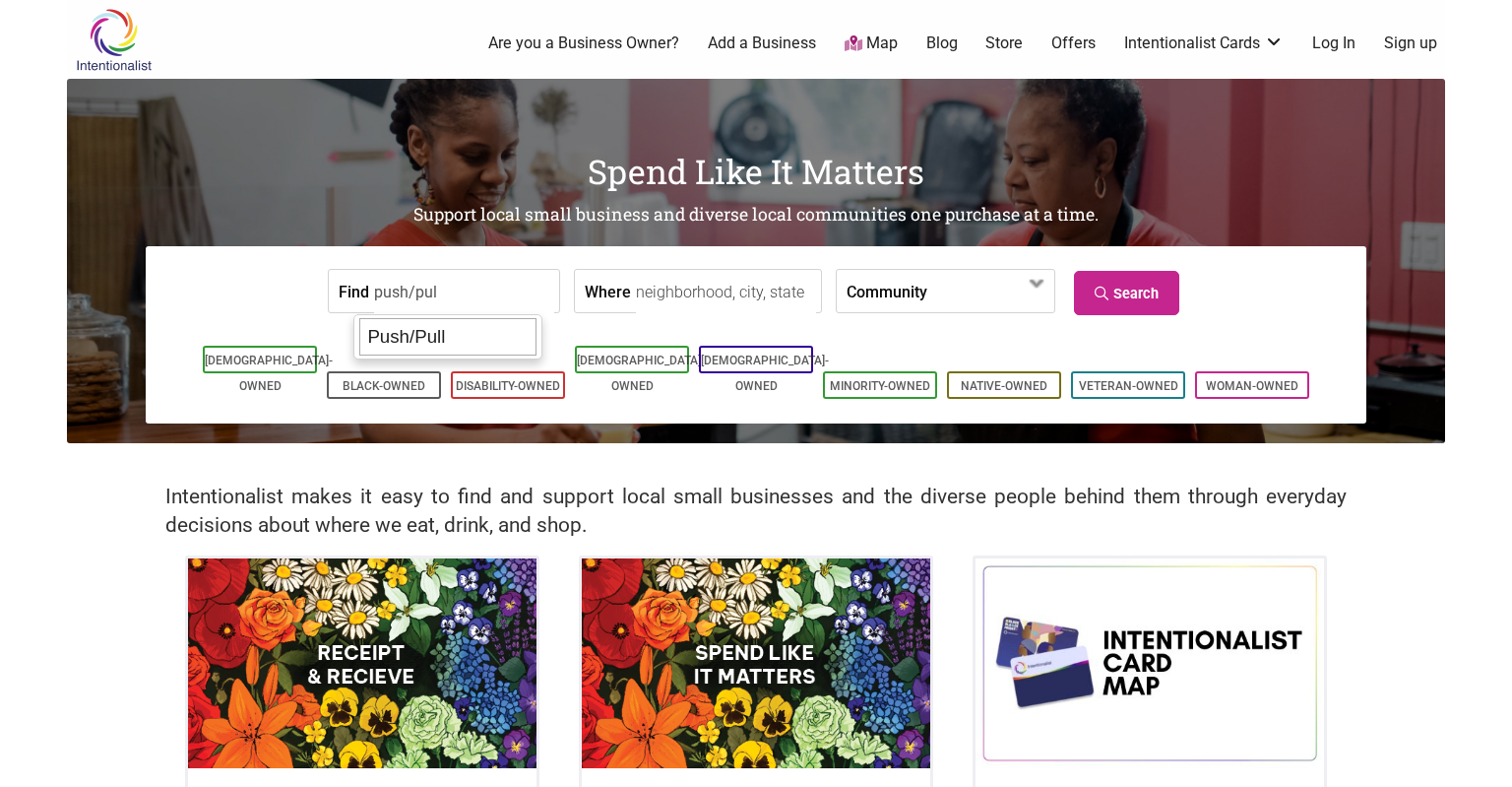 click on "Push/Pull" at bounding box center (448, 337) 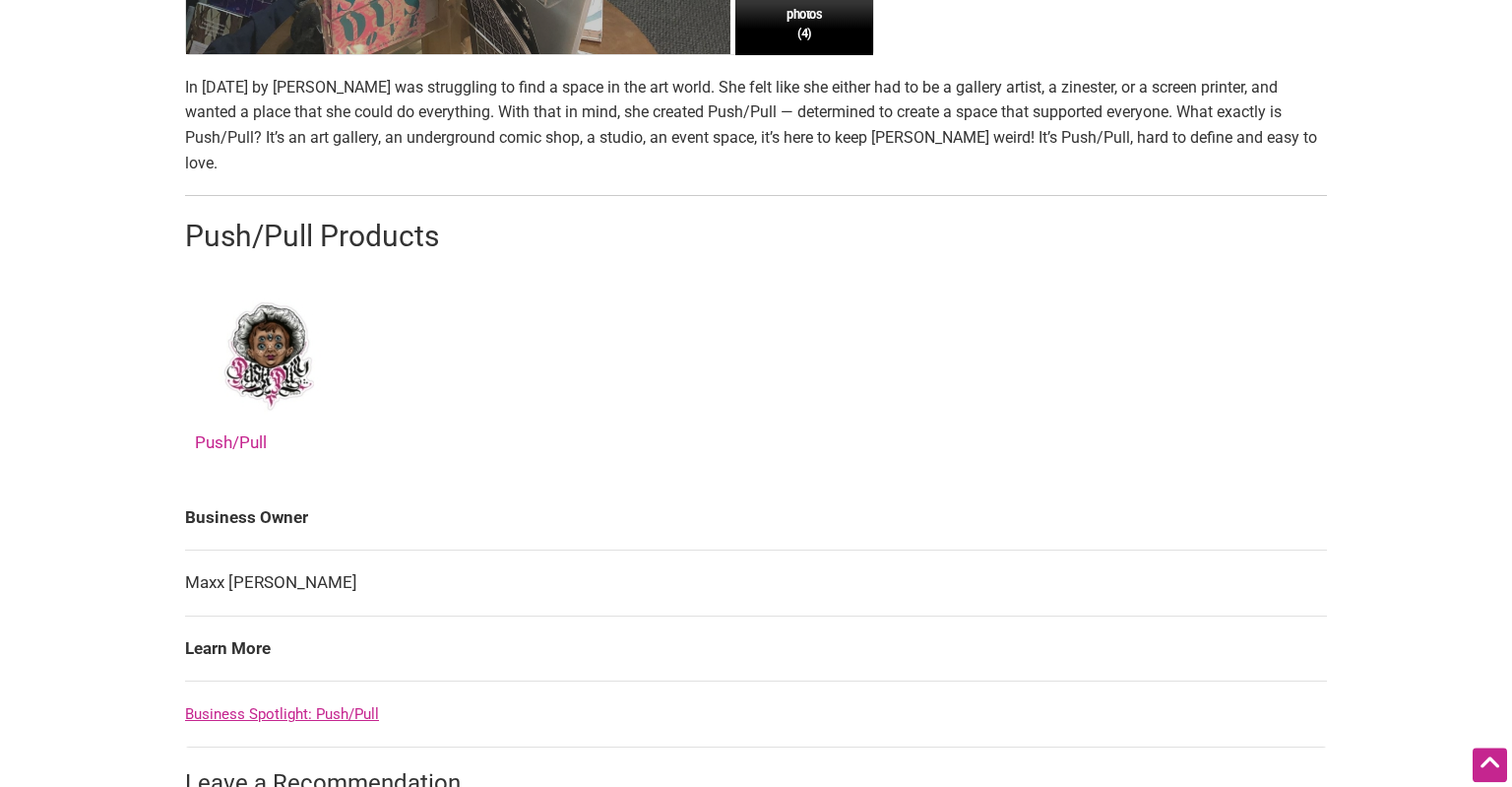 scroll, scrollTop: 728, scrollLeft: 0, axis: vertical 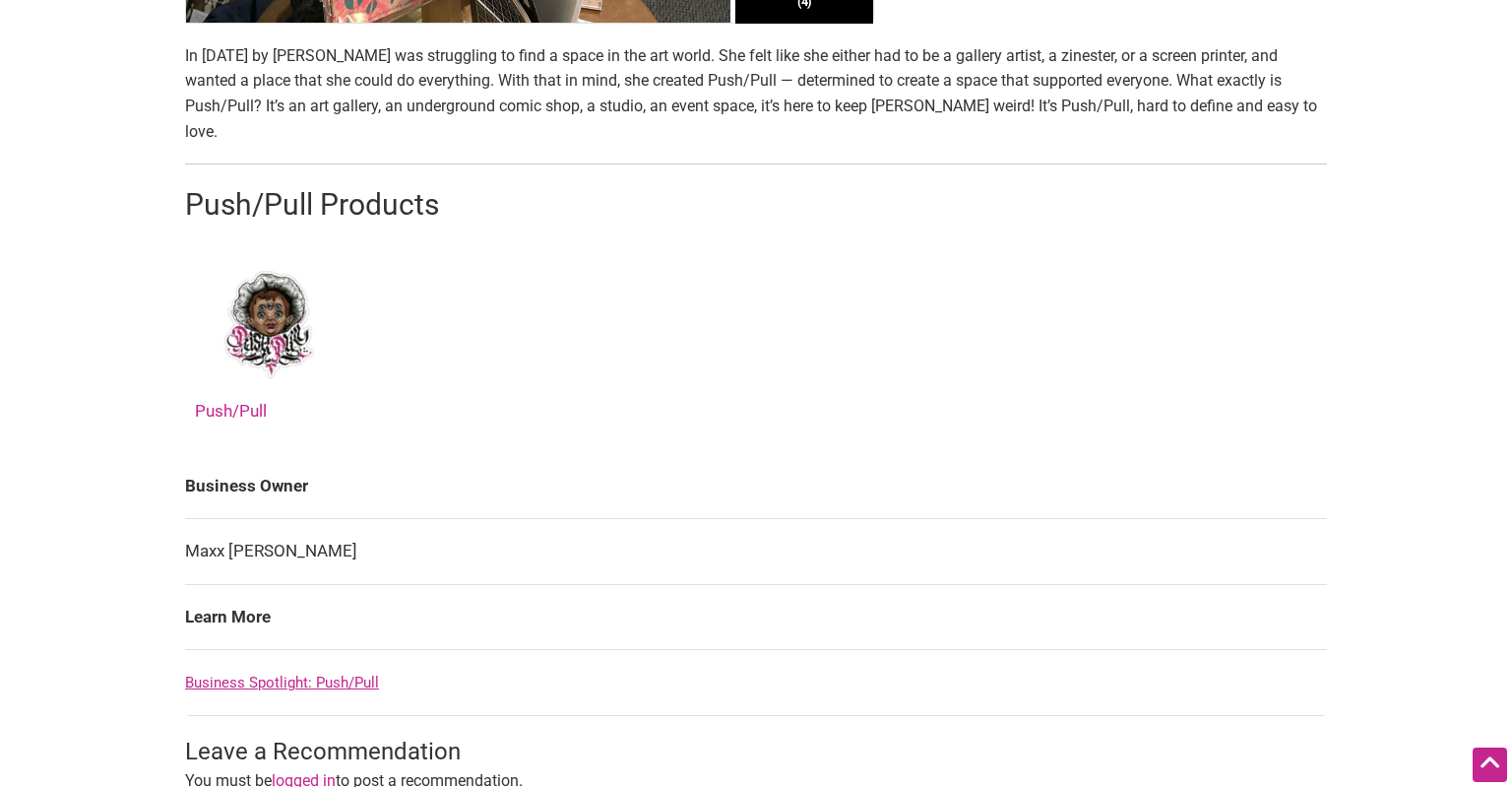 click on "Push/Pull" at bounding box center (269, 336) 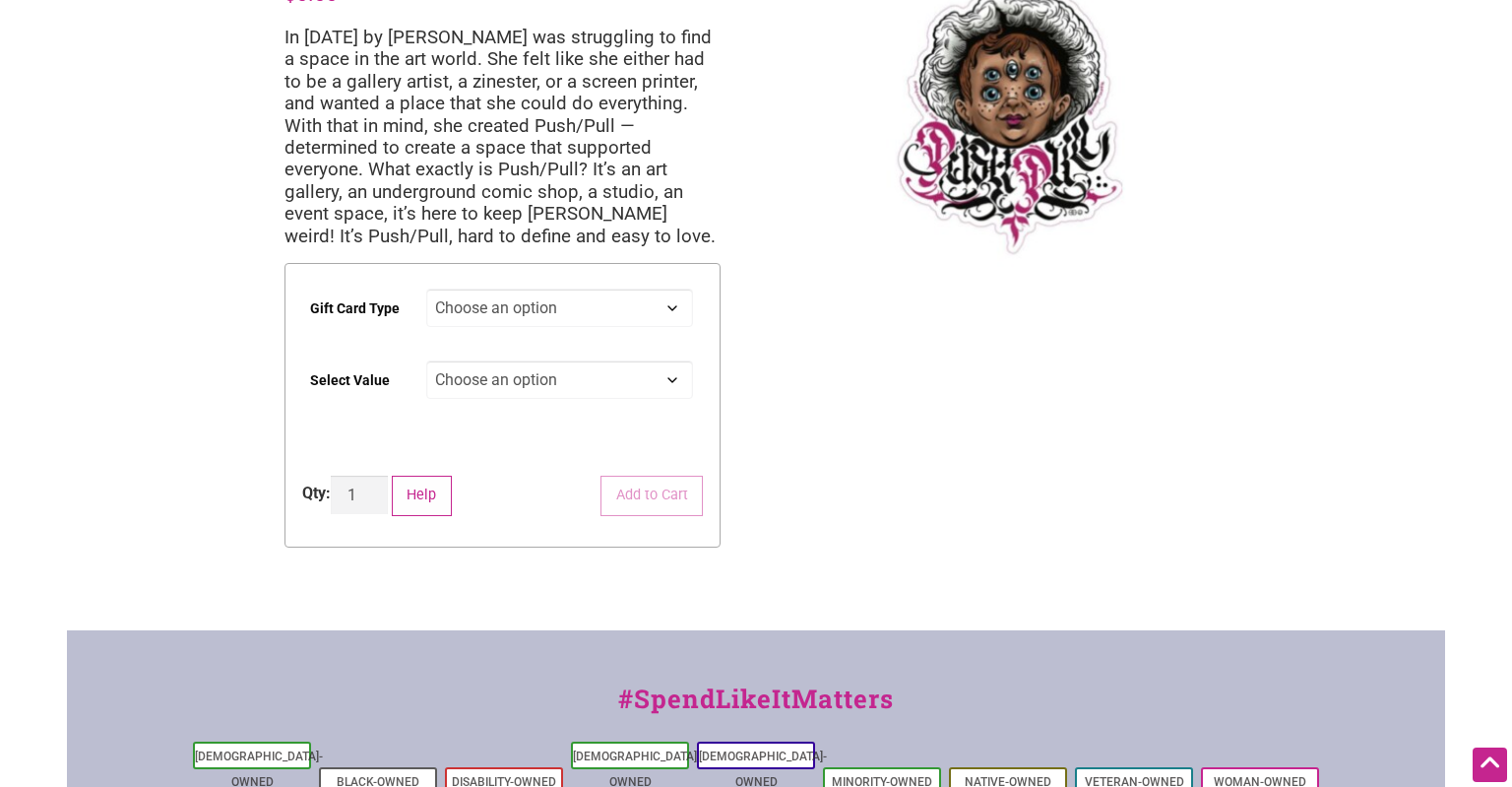 scroll, scrollTop: 0, scrollLeft: 0, axis: both 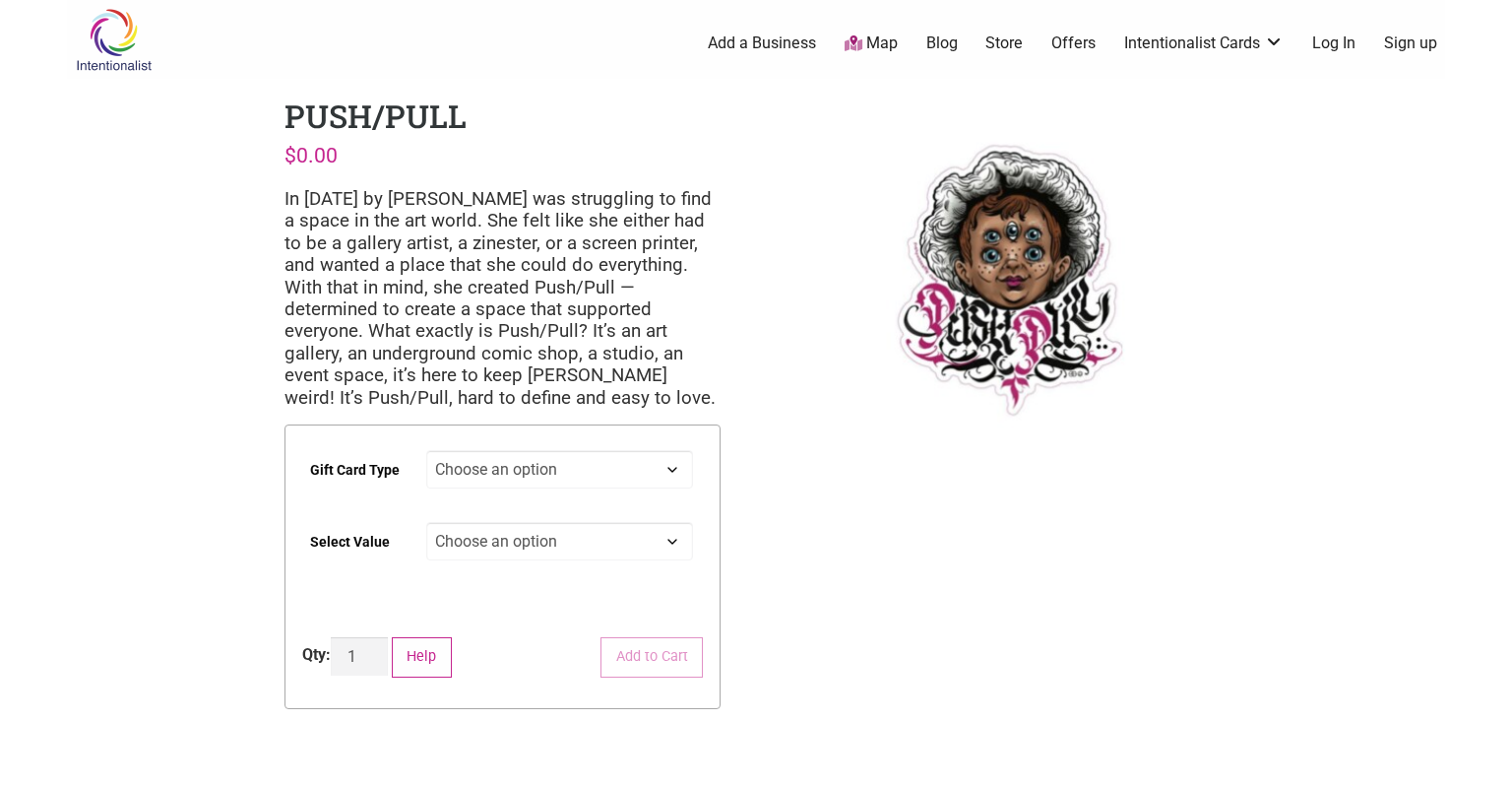 click on "Choose an option Digital Physical" 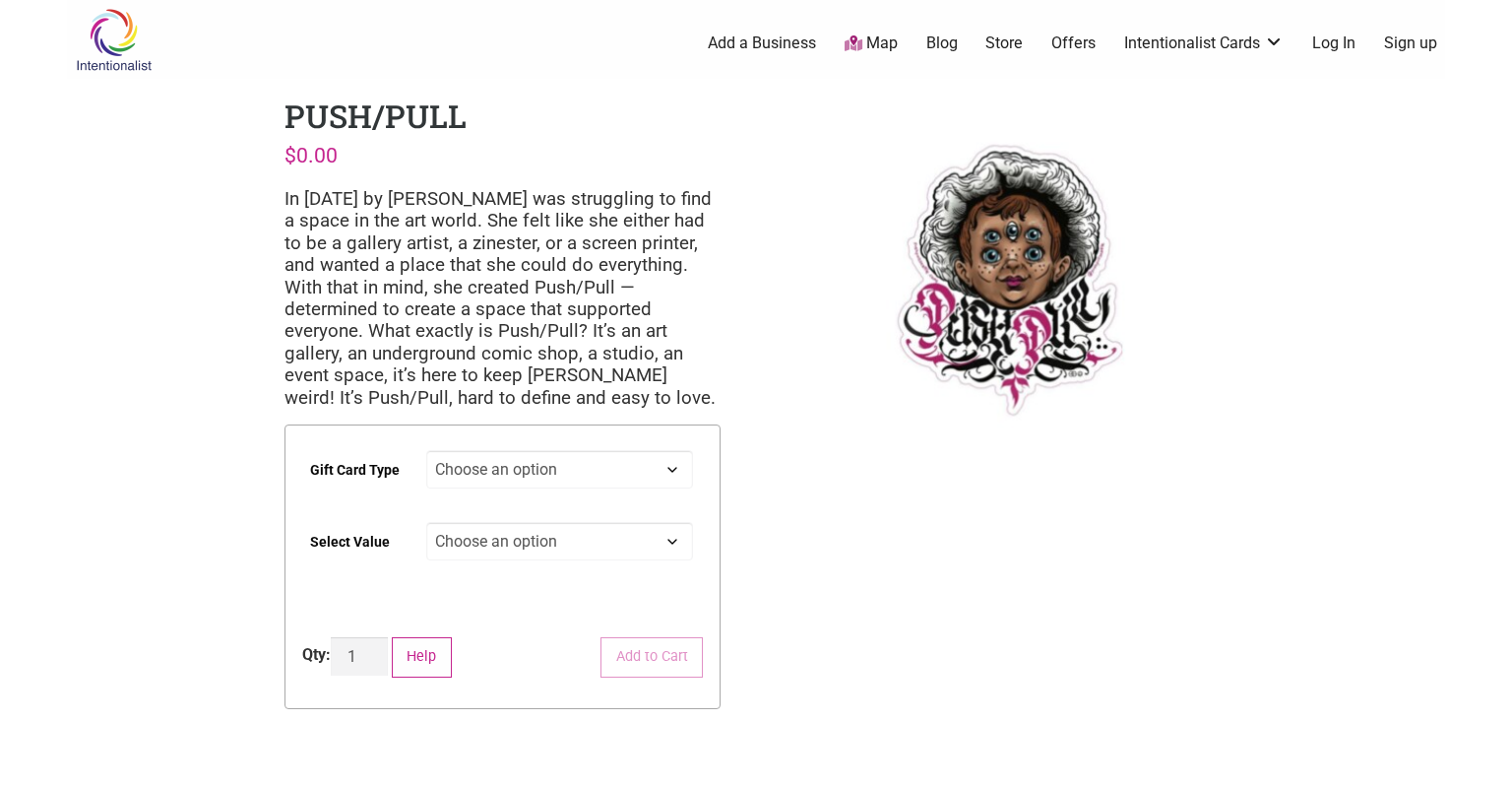 drag, startPoint x: 600, startPoint y: 463, endPoint x: 589, endPoint y: 521, distance: 59.033889 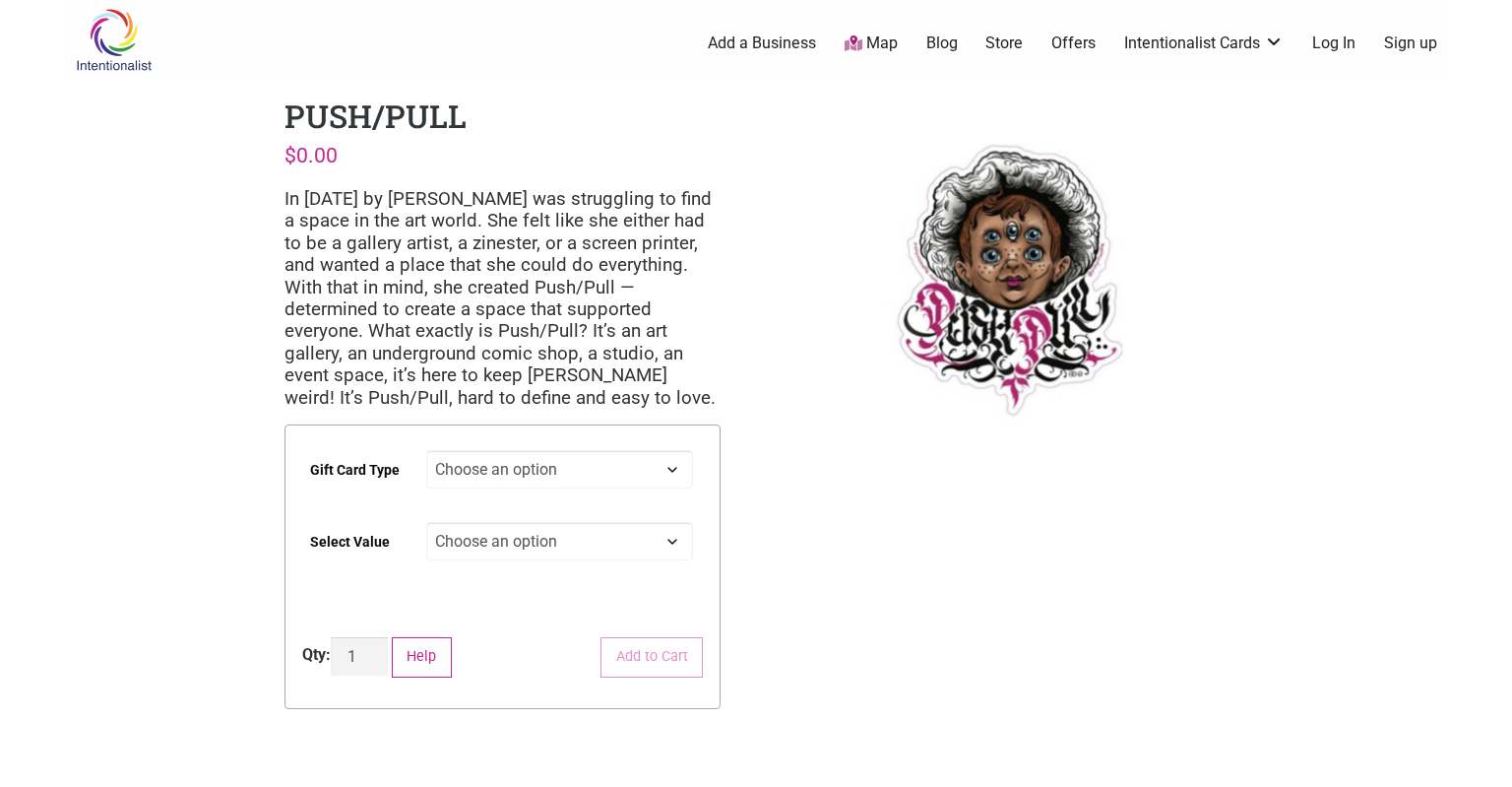 click on "Intentionalist
Spend like it matters
0 Add a Business
Map
Blog
Store
Offers
Intentionalist Cards
Buy Black Card
Intentionalist Card
My Cards
Log In Sign up
Intentionalist
Push/Pull $ 0.00
Gift Card Type
Choose an option Digital Physical
Select Value
Choose an option $25 $50 $100 $200 $500 Clear
Recipient Name  *
Recipient Email  *
Message  *
Qty:  	 Push/Pull quantity
1
Add to Cart
Help" at bounding box center (756, 643) 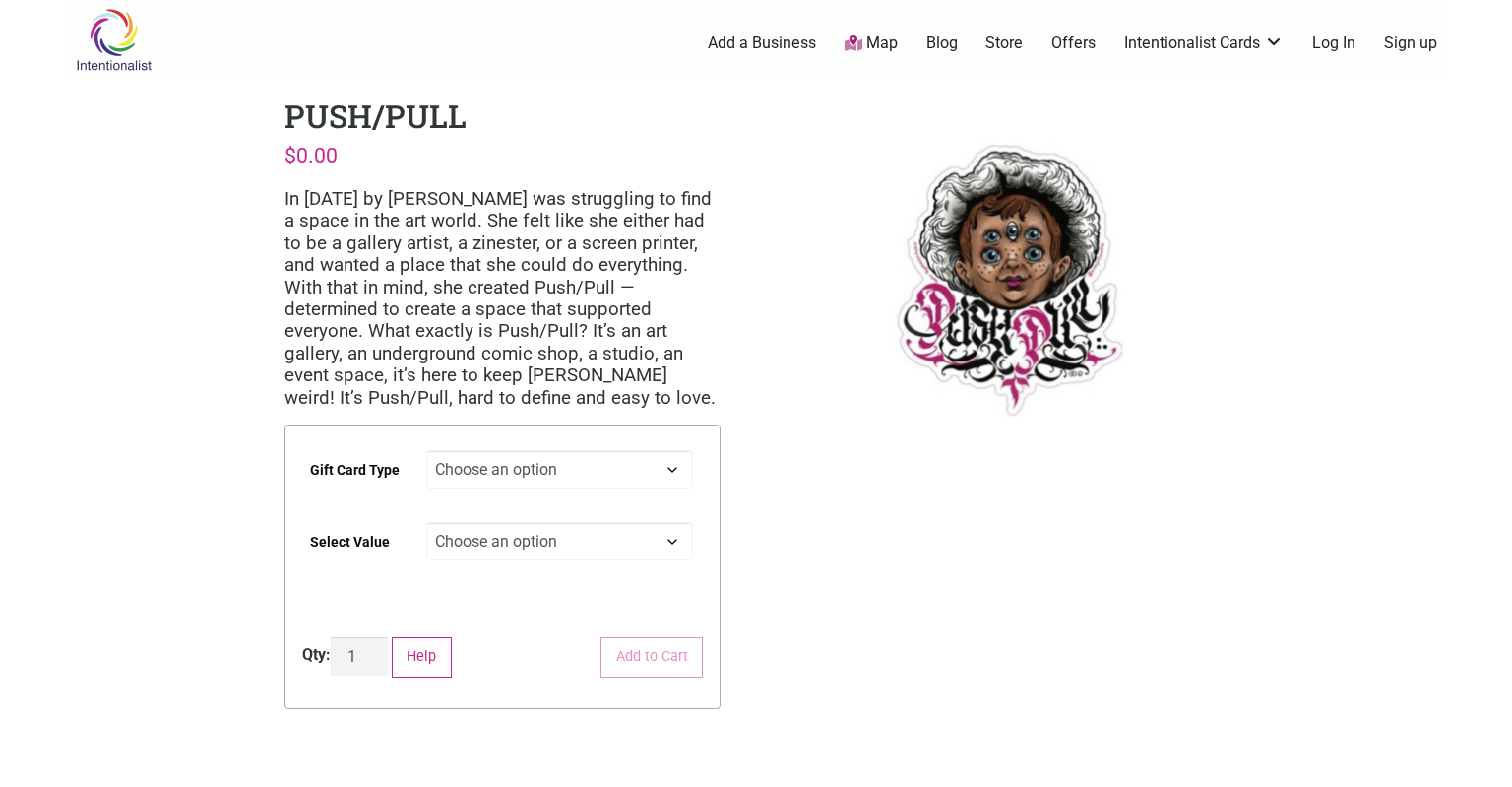 click on "Choose an option $25 $50 $100 $200 $500" 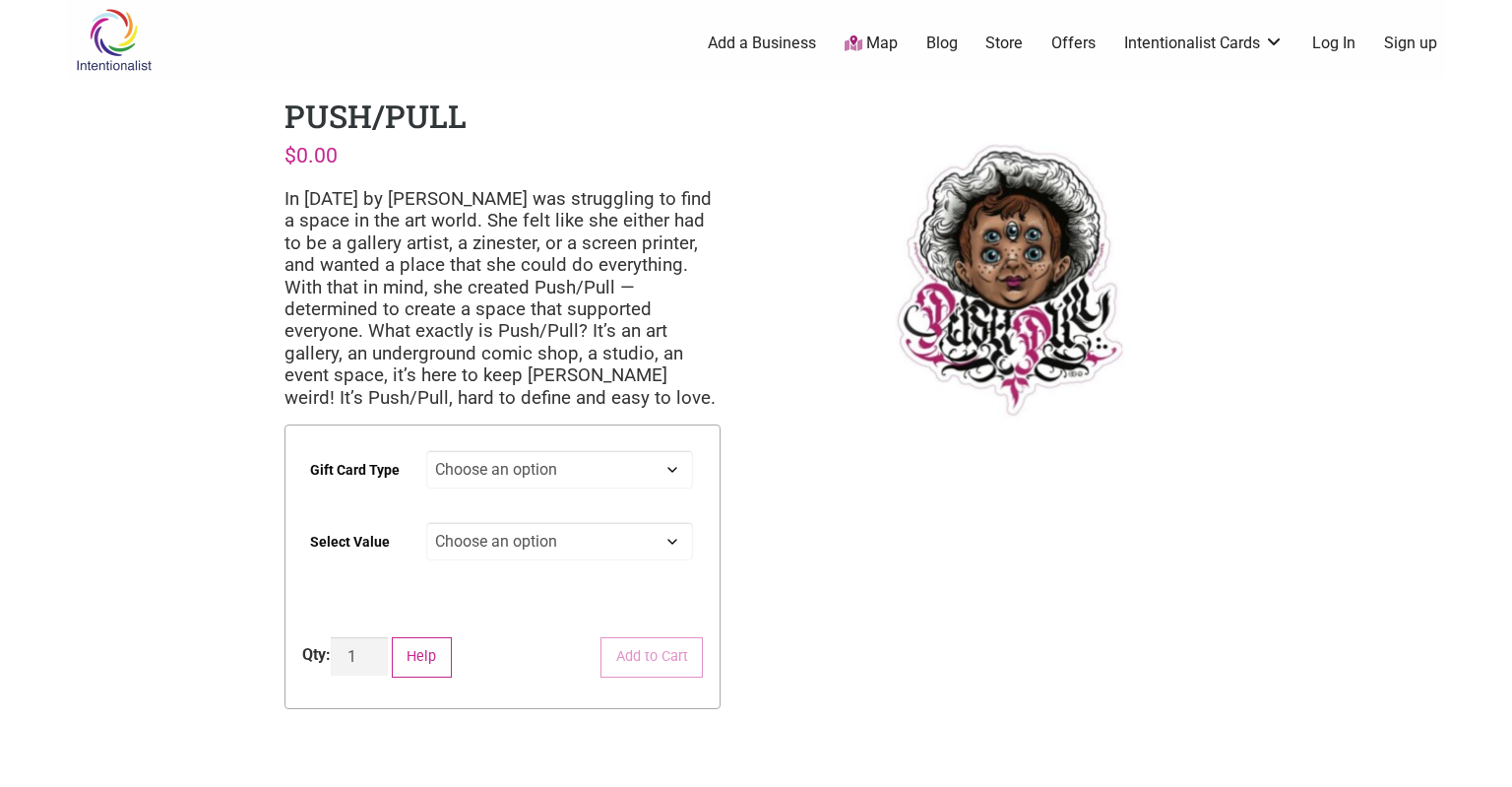 drag, startPoint x: 565, startPoint y: 546, endPoint x: 842, endPoint y: 522, distance: 278.03777 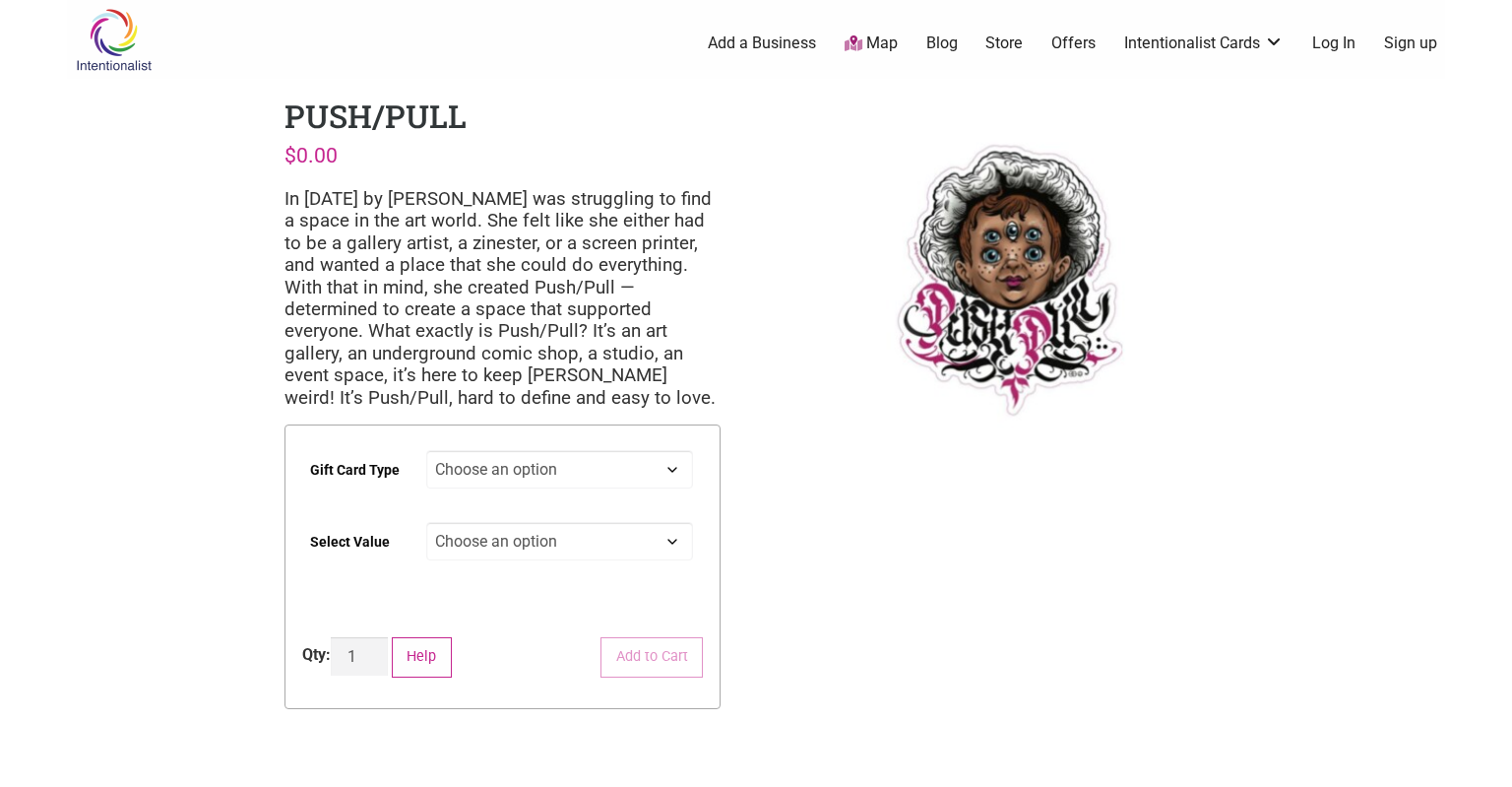 click on "Offers" at bounding box center (1073, 43) 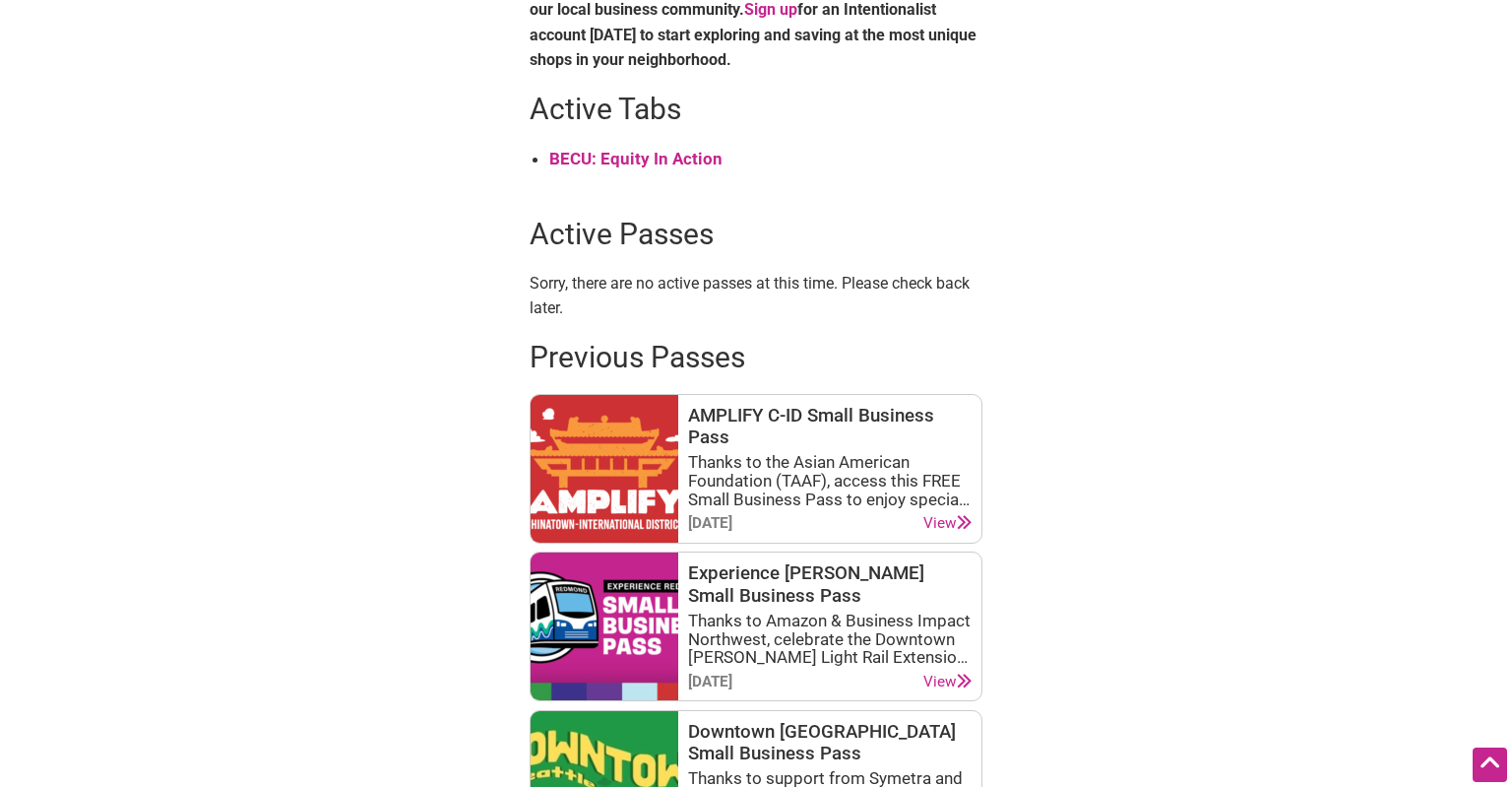 scroll, scrollTop: 831, scrollLeft: 0, axis: vertical 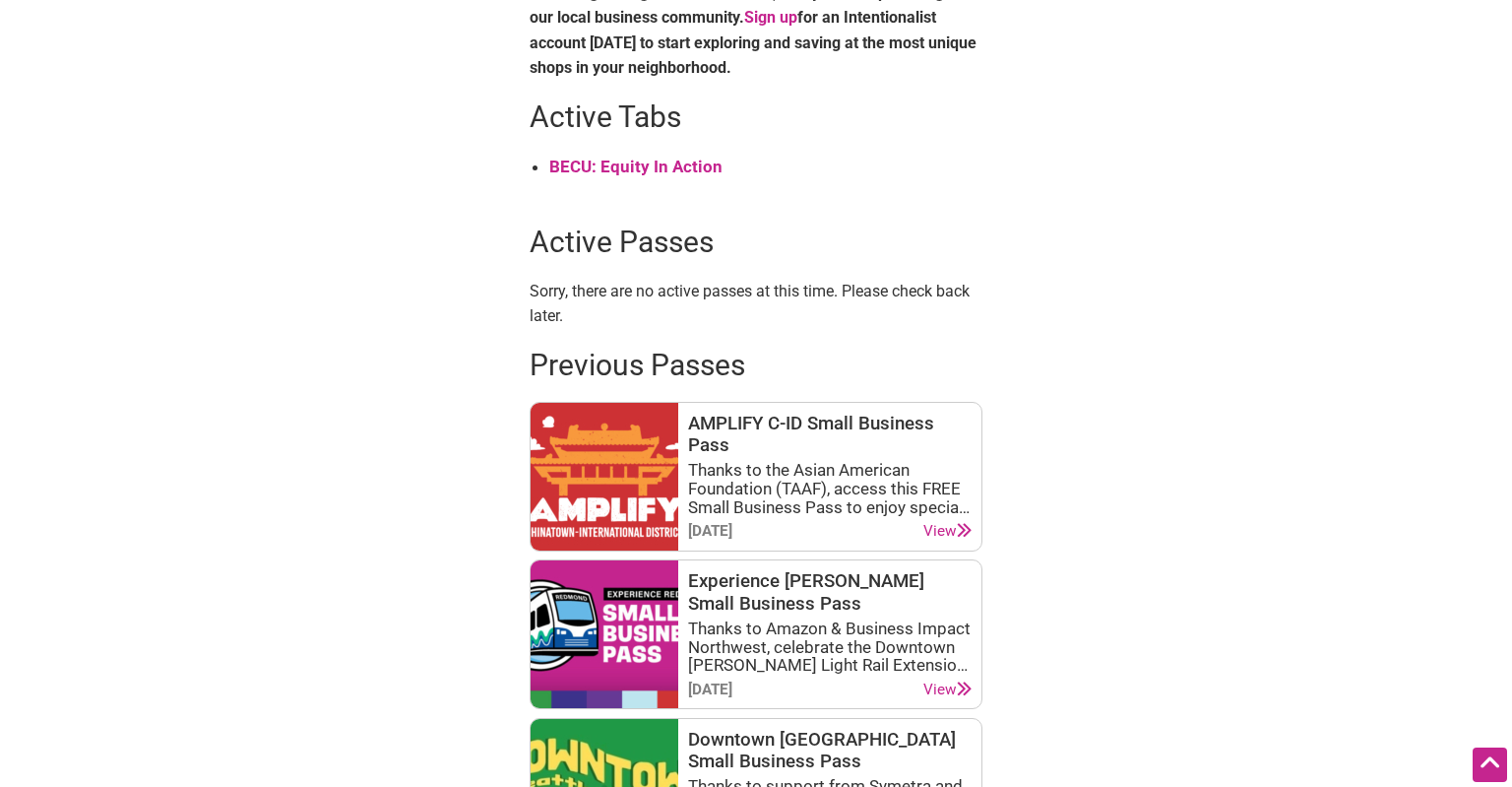 click on "BECU: Equity In Action" at bounding box center [636, 166] 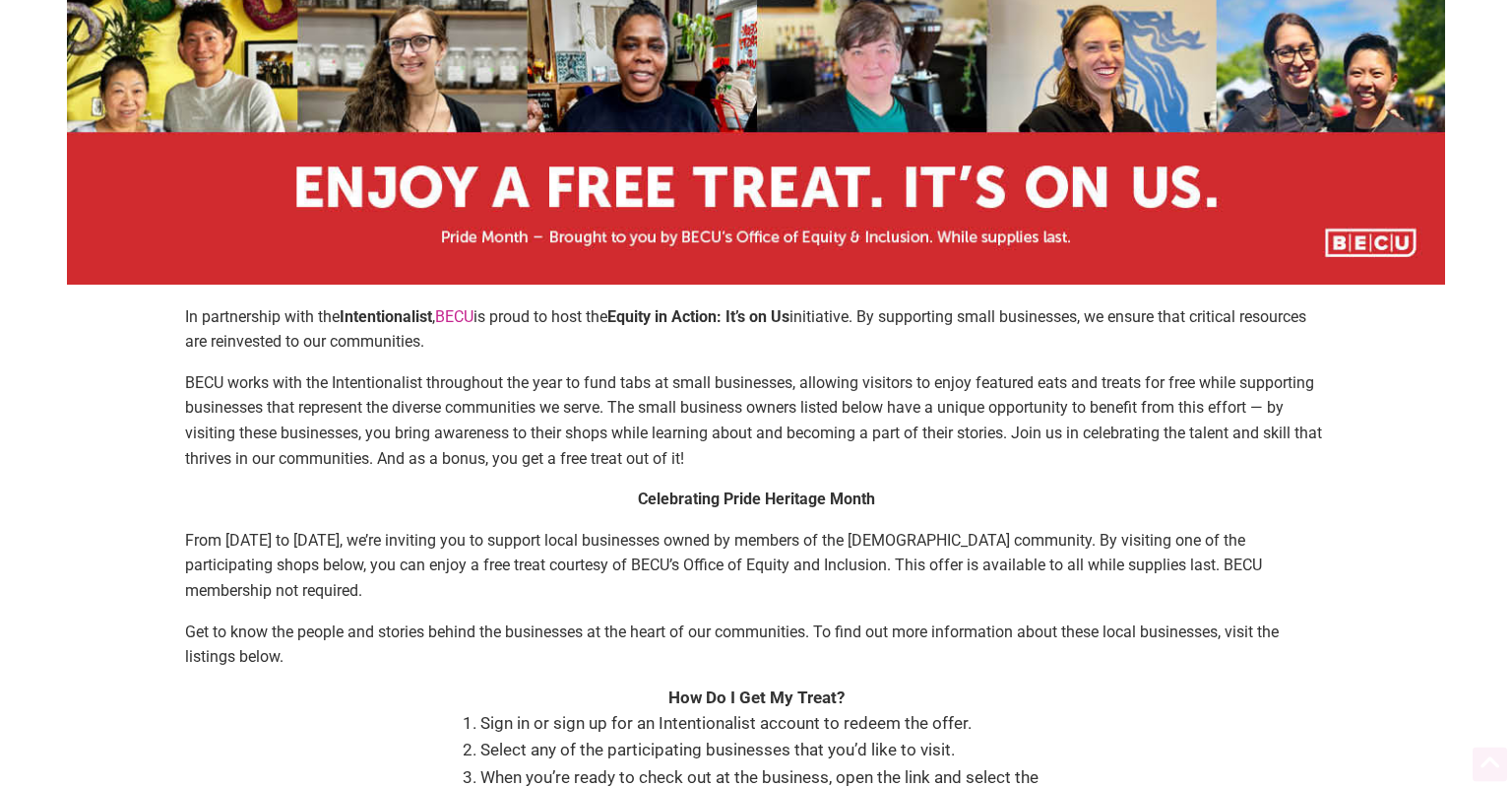 scroll, scrollTop: 0, scrollLeft: 0, axis: both 